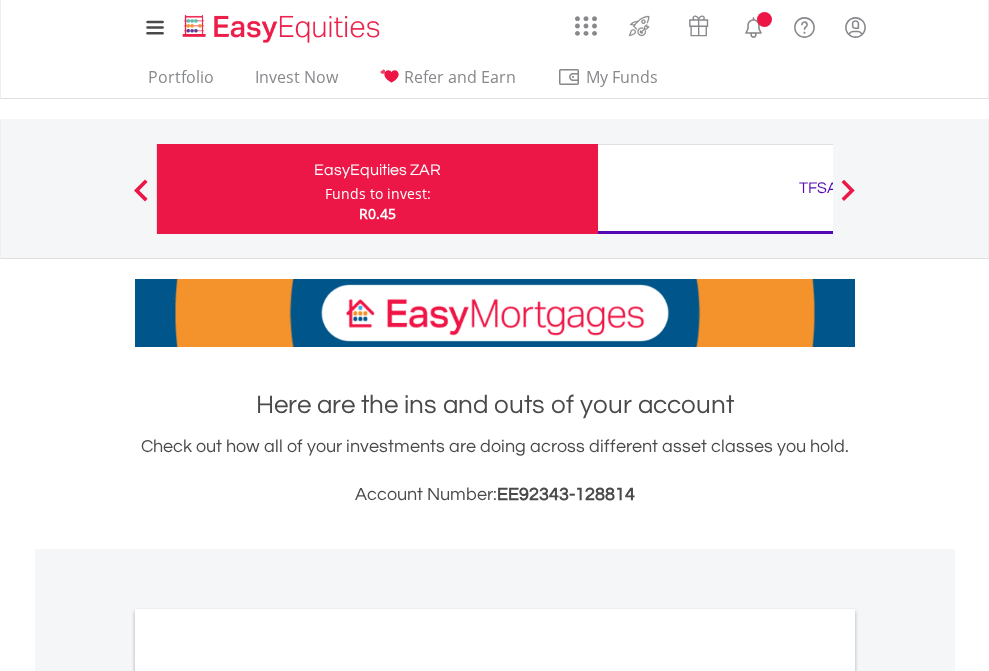scroll, scrollTop: 0, scrollLeft: 0, axis: both 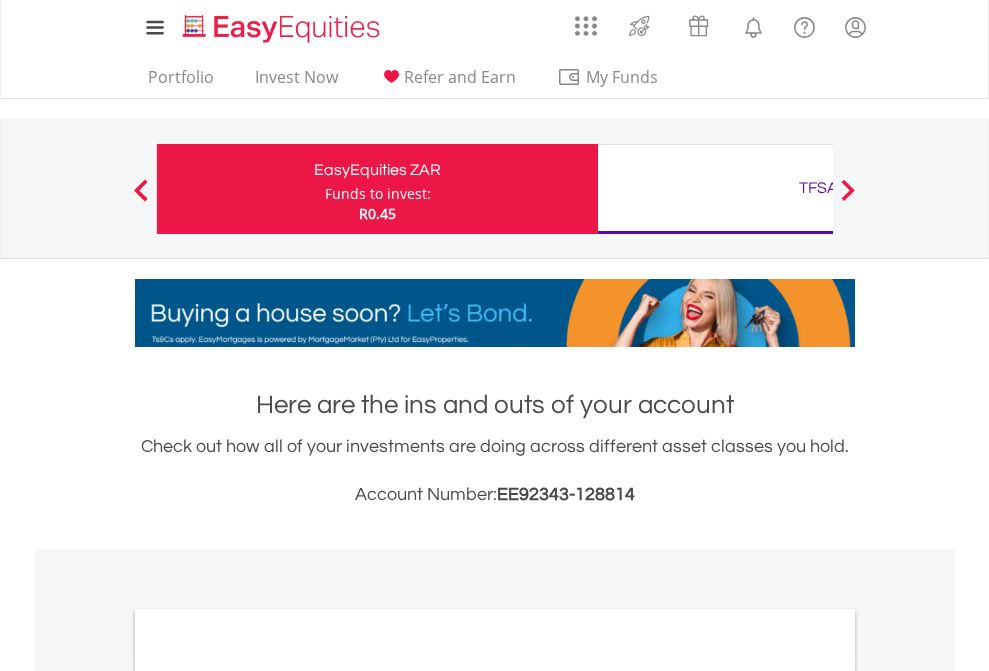 click on "Funds to invest:" at bounding box center (378, 194) 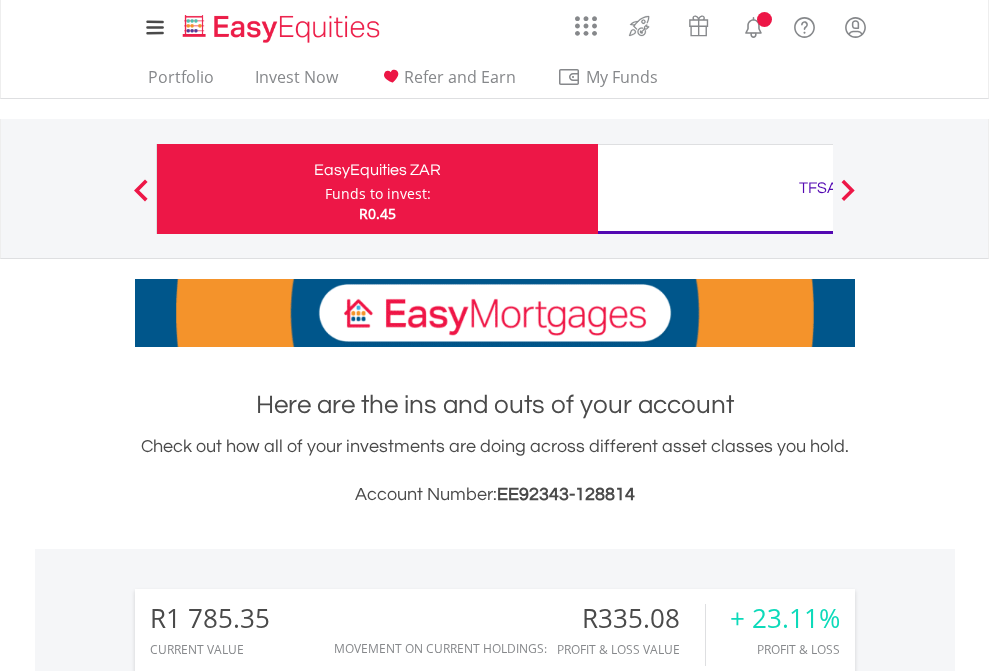 scroll, scrollTop: 0, scrollLeft: 0, axis: both 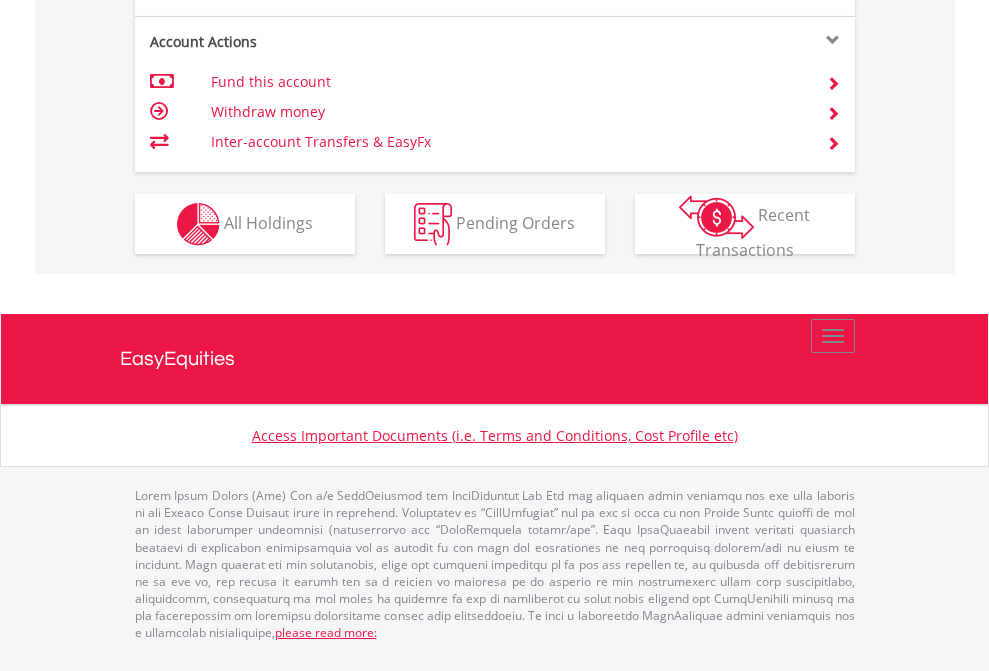click on "Investment types" at bounding box center [706, -337] 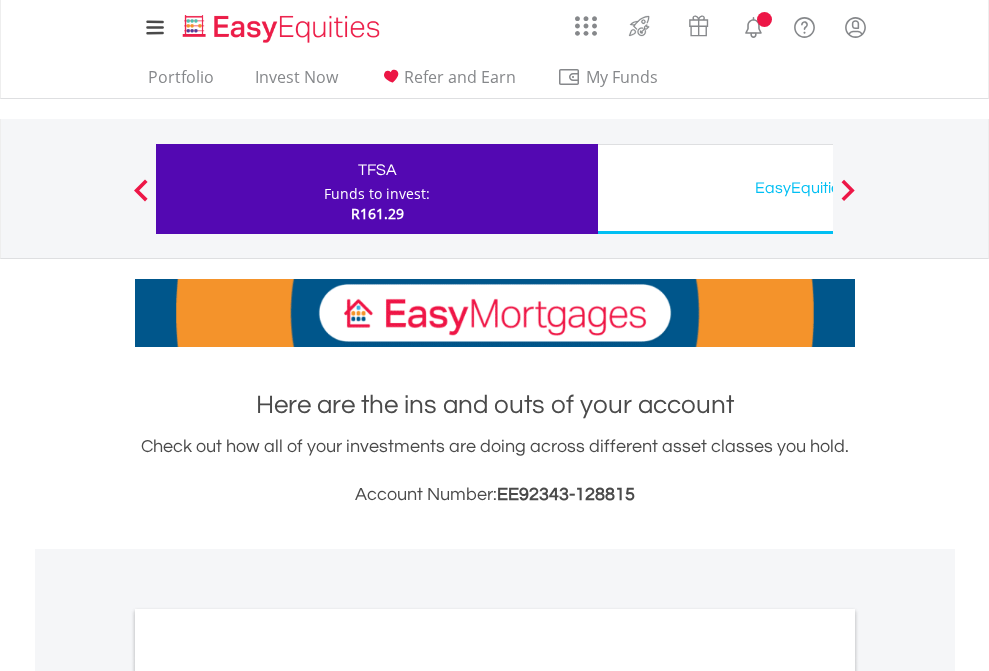 scroll, scrollTop: 0, scrollLeft: 0, axis: both 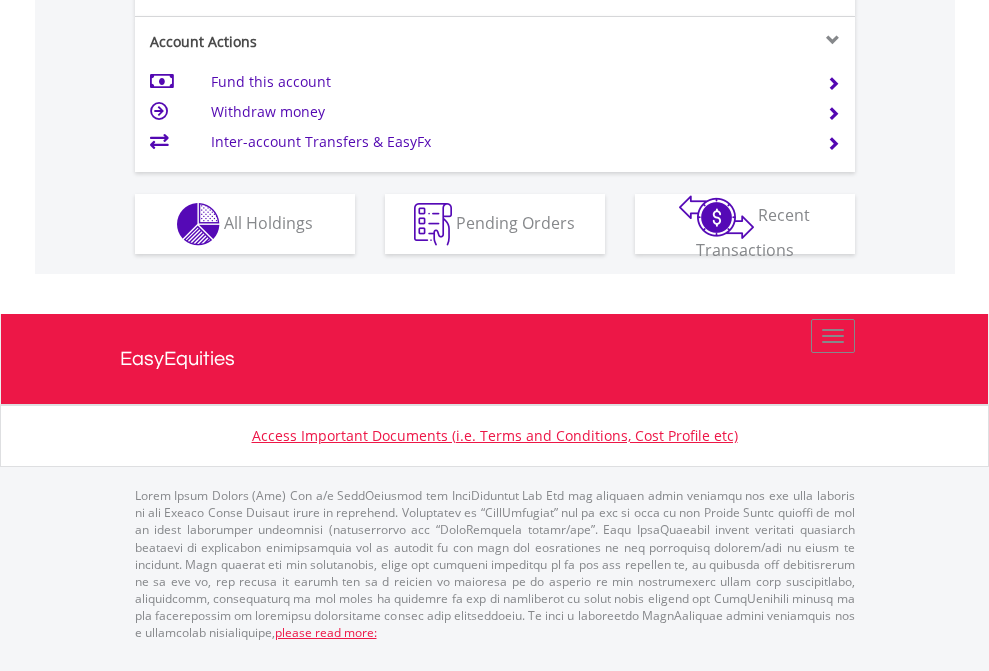 click on "Investment types" at bounding box center [706, -337] 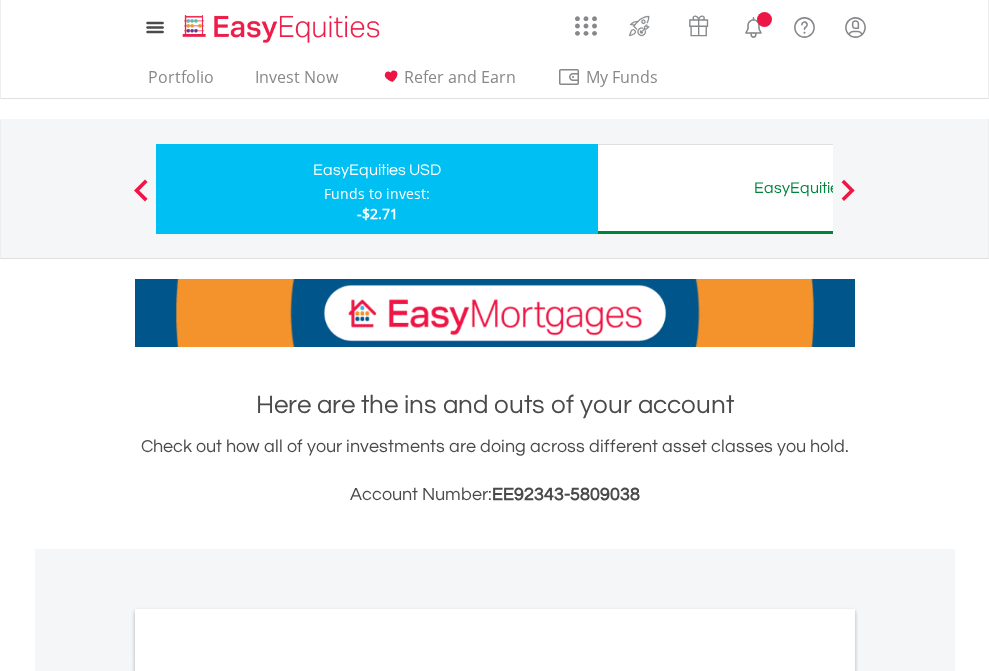 scroll, scrollTop: 0, scrollLeft: 0, axis: both 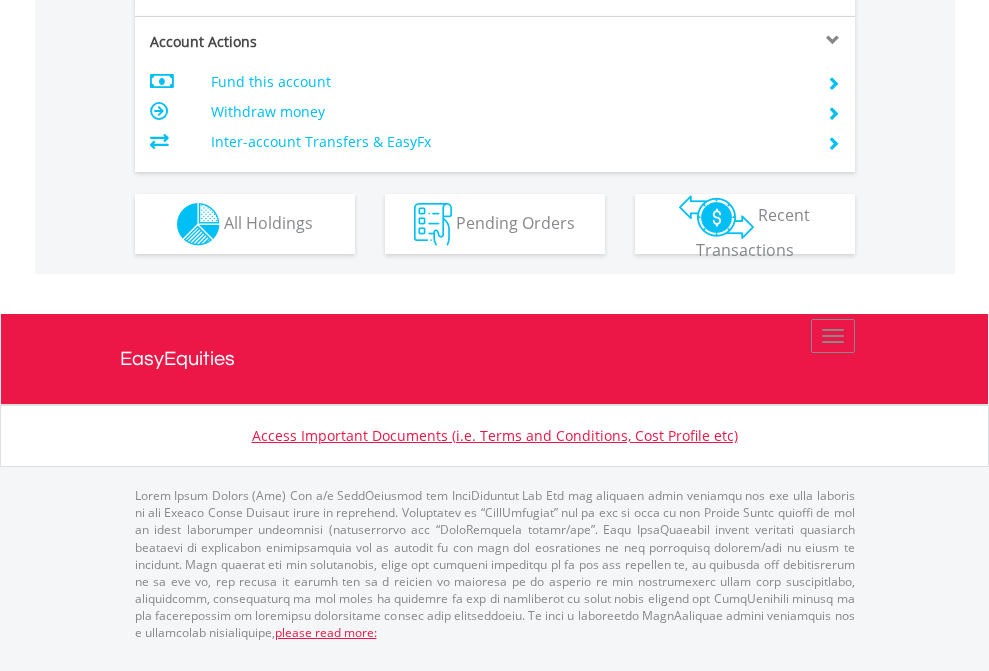 click on "Investment types" at bounding box center (706, -337) 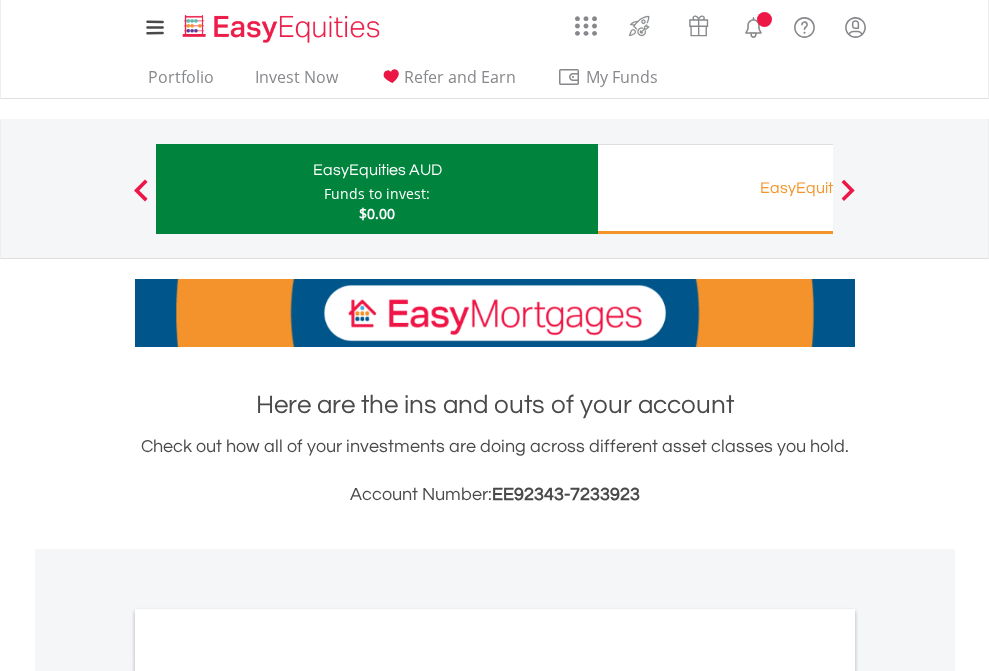 scroll, scrollTop: 0, scrollLeft: 0, axis: both 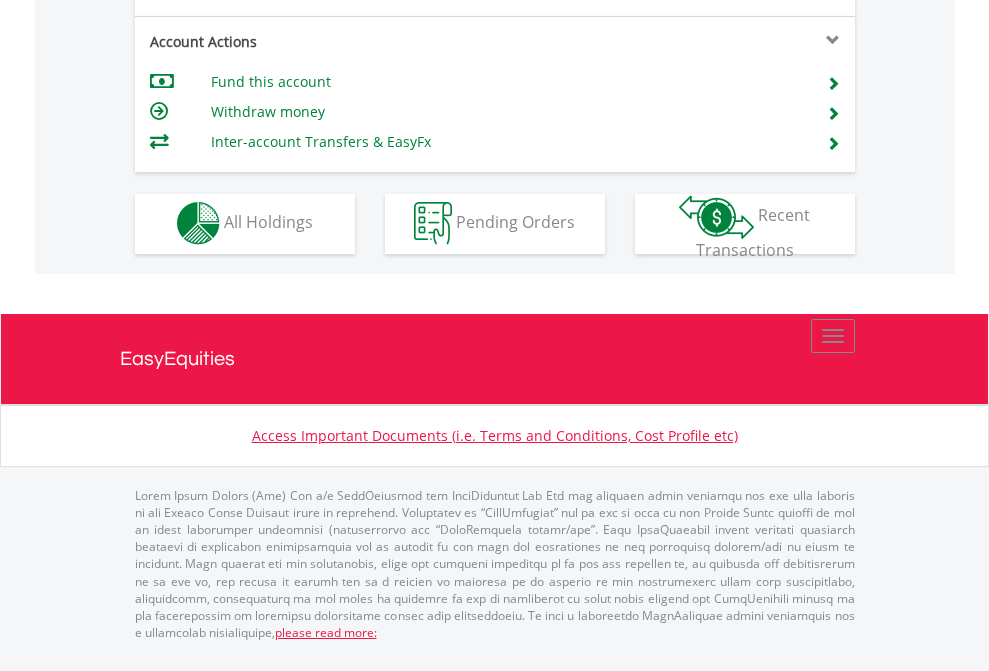 click on "Investment types" at bounding box center [706, -353] 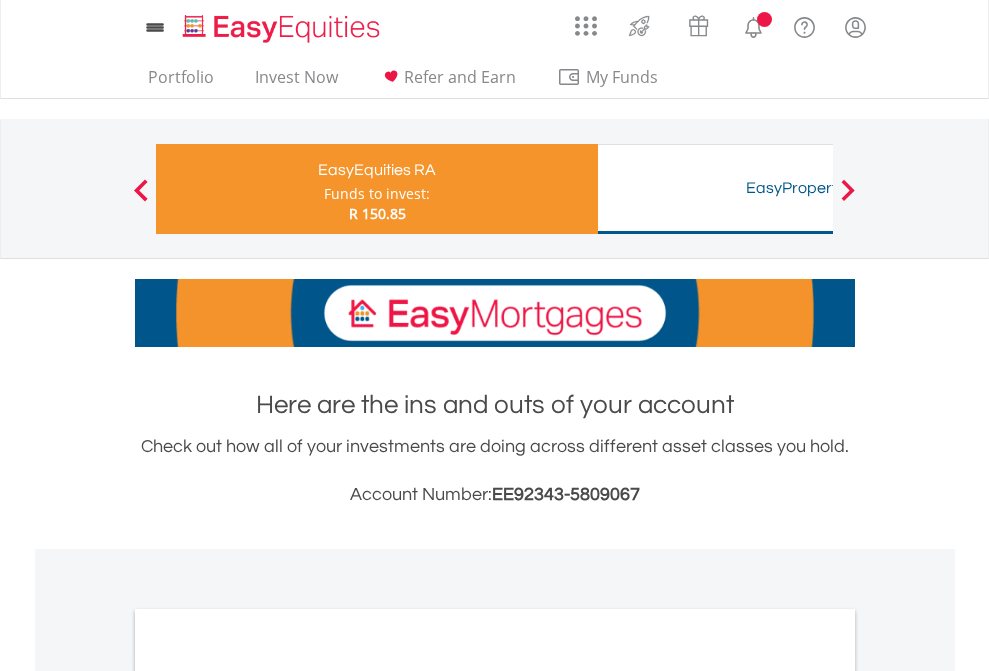 scroll, scrollTop: 0, scrollLeft: 0, axis: both 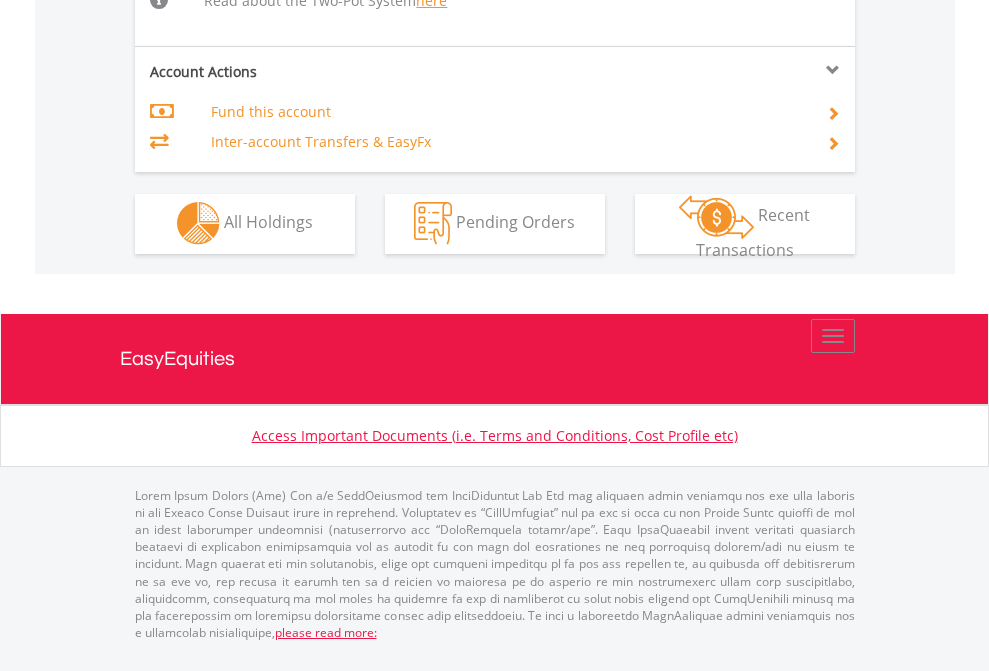 click on "Investment types" at bounding box center (706, -514) 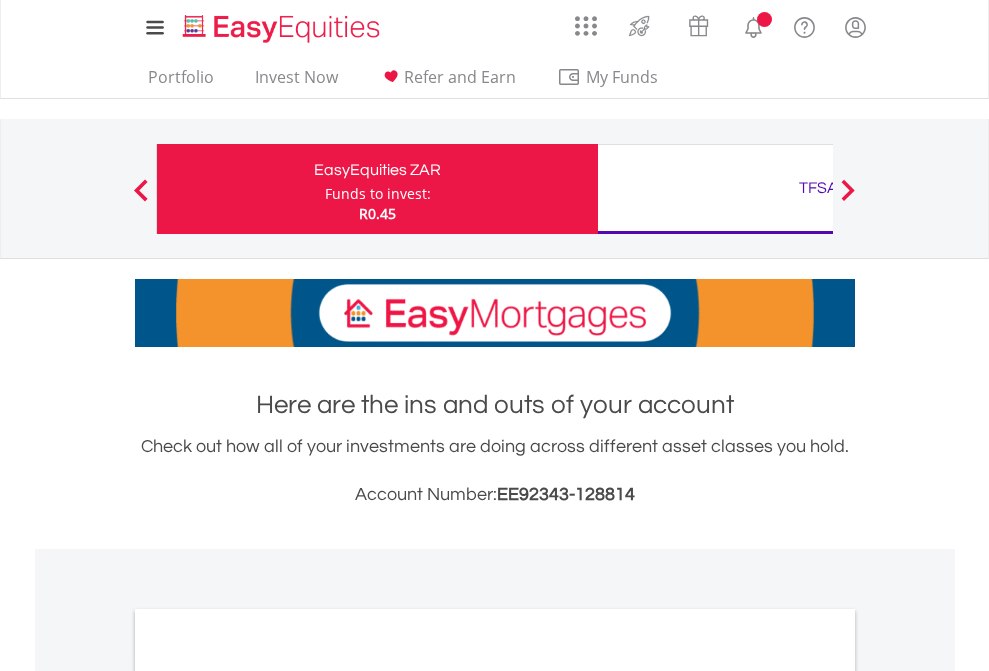 scroll, scrollTop: 1202, scrollLeft: 0, axis: vertical 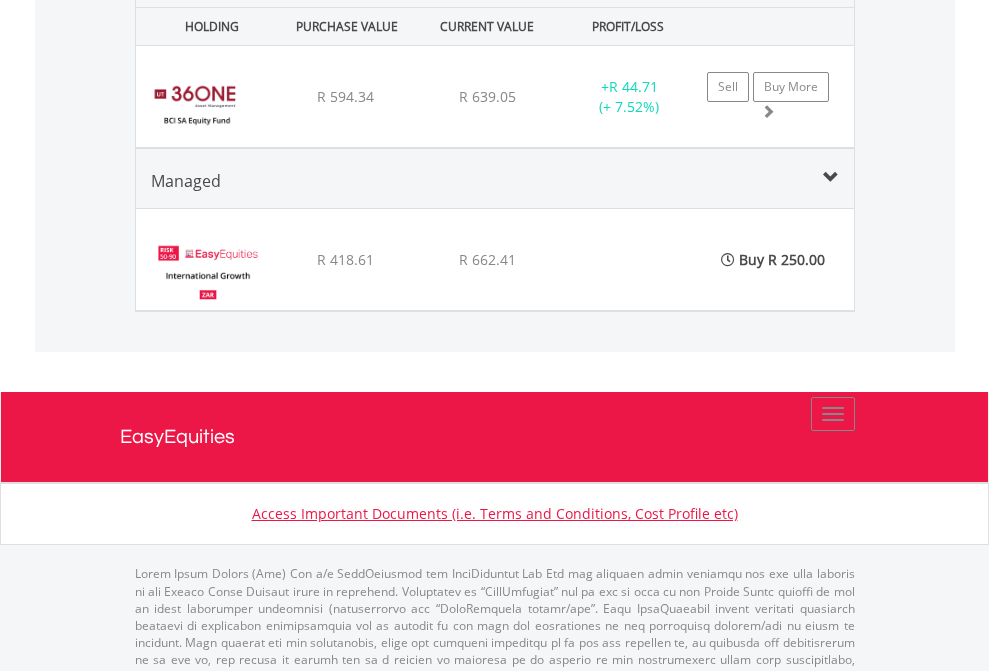 click on "TFSA" at bounding box center (818, -2196) 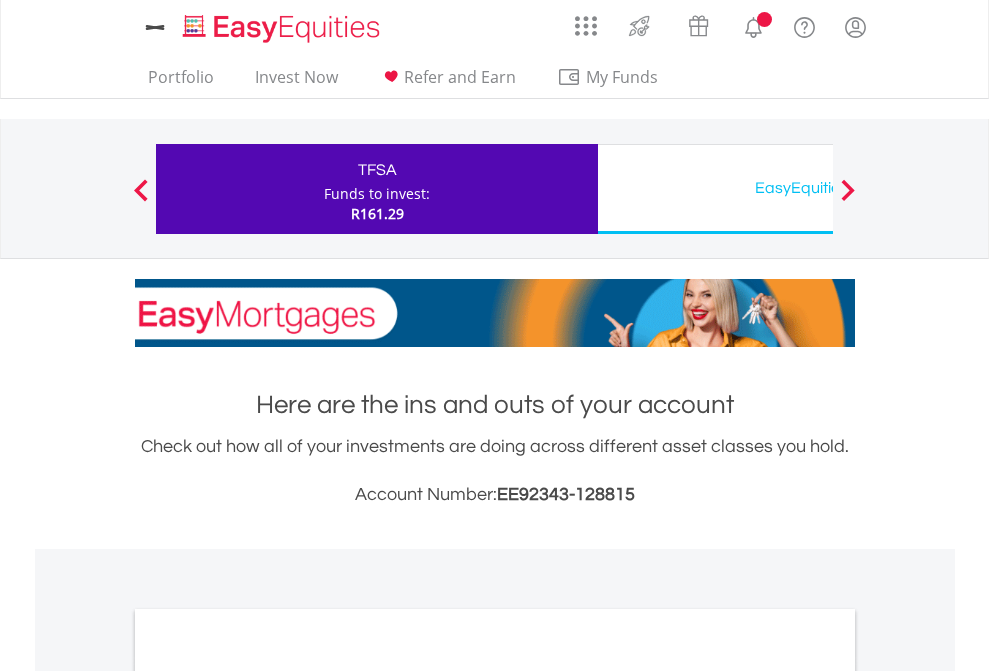 click on "All Holdings" at bounding box center [268, 1096] 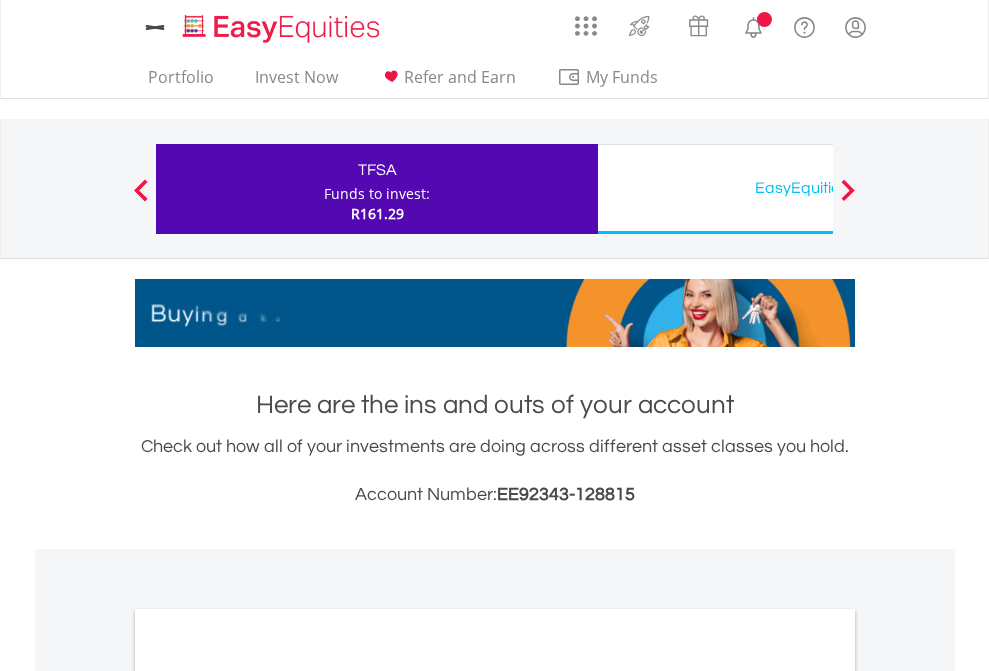 scroll, scrollTop: 1202, scrollLeft: 0, axis: vertical 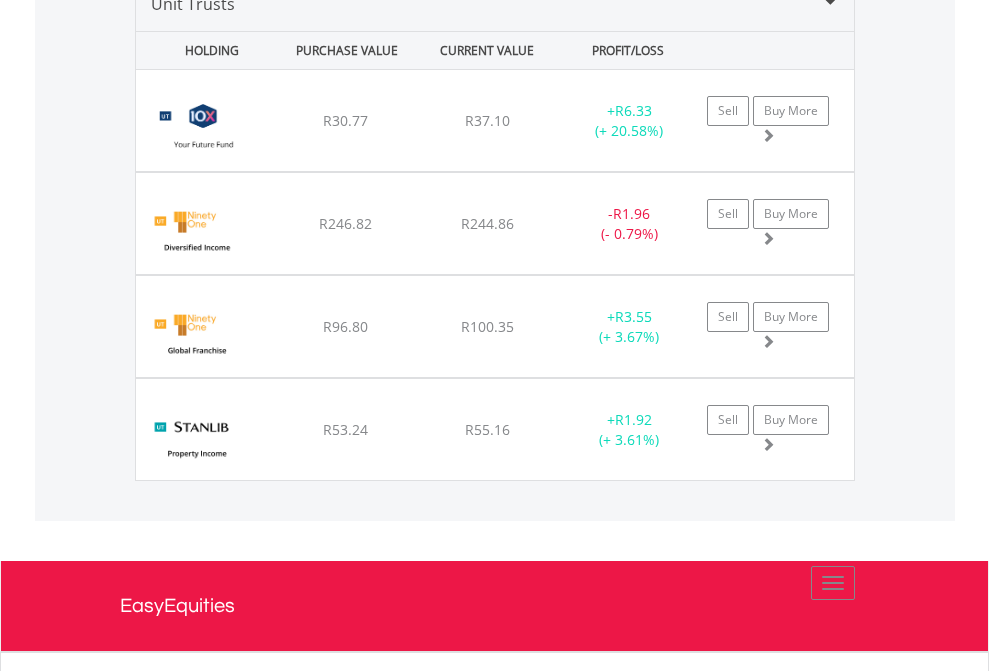 click on "EasyEquities USD" at bounding box center [818, -1745] 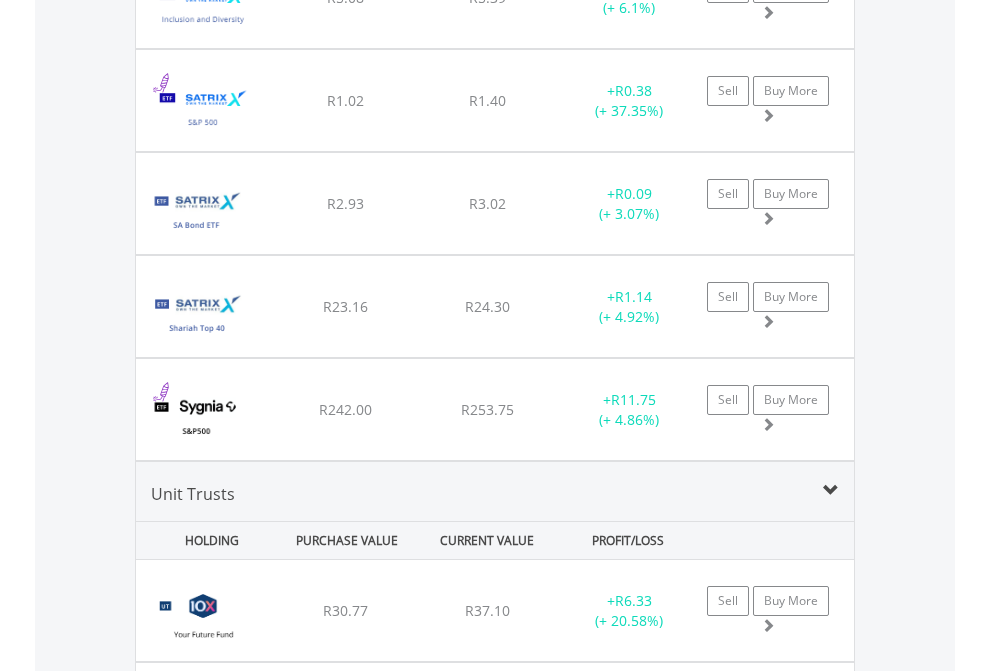 scroll, scrollTop: 144, scrollLeft: 0, axis: vertical 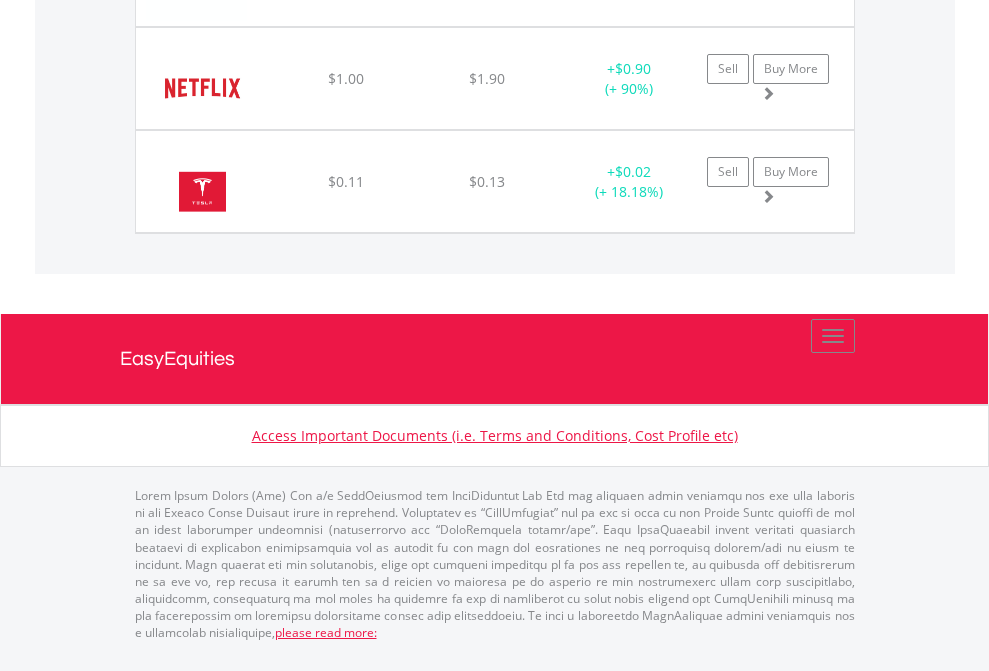 click on "EasyEquities AUD" at bounding box center (818, -1483) 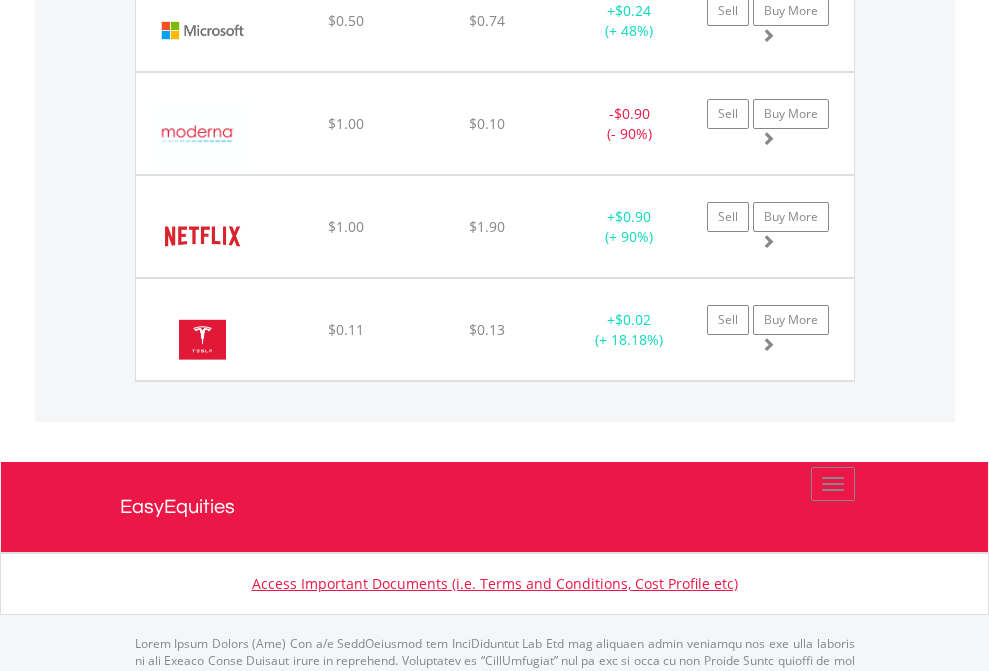 scroll, scrollTop: 144, scrollLeft: 0, axis: vertical 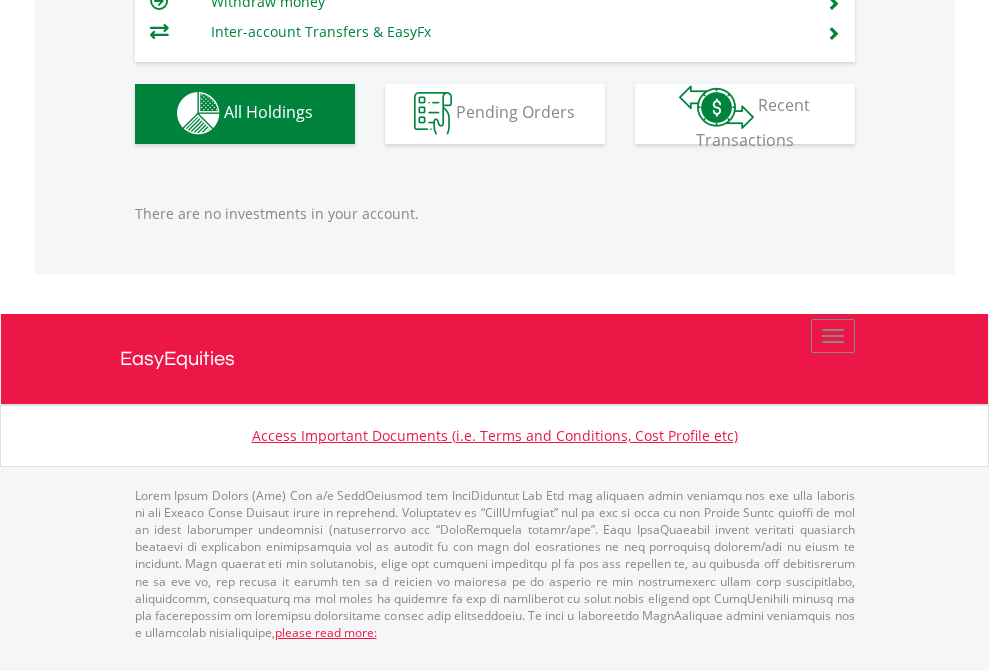 click on "EasyEquities RA" at bounding box center (818, -1142) 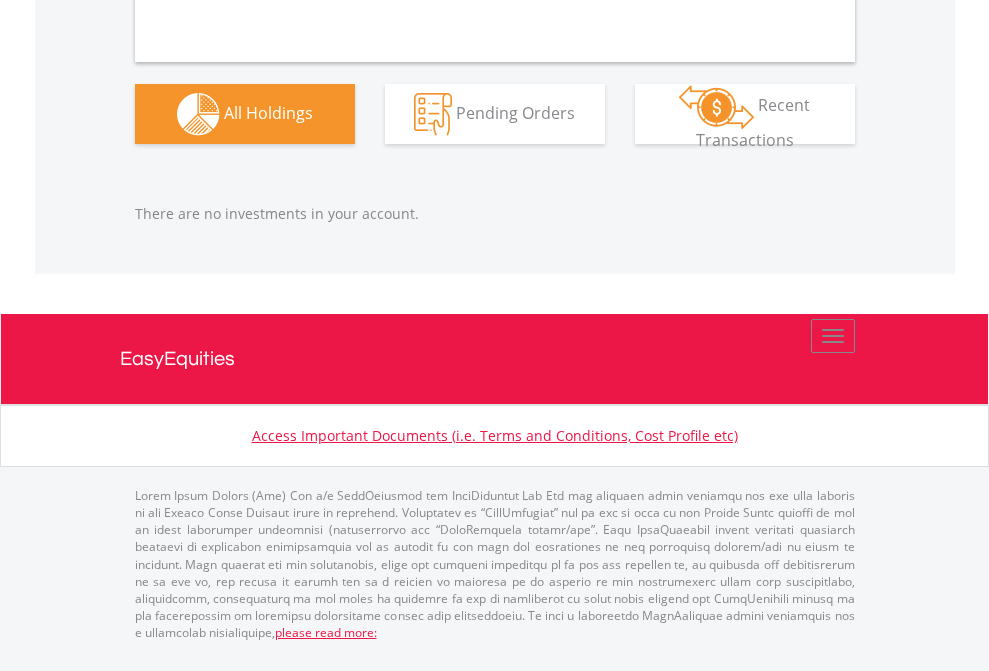 scroll, scrollTop: 1980, scrollLeft: 0, axis: vertical 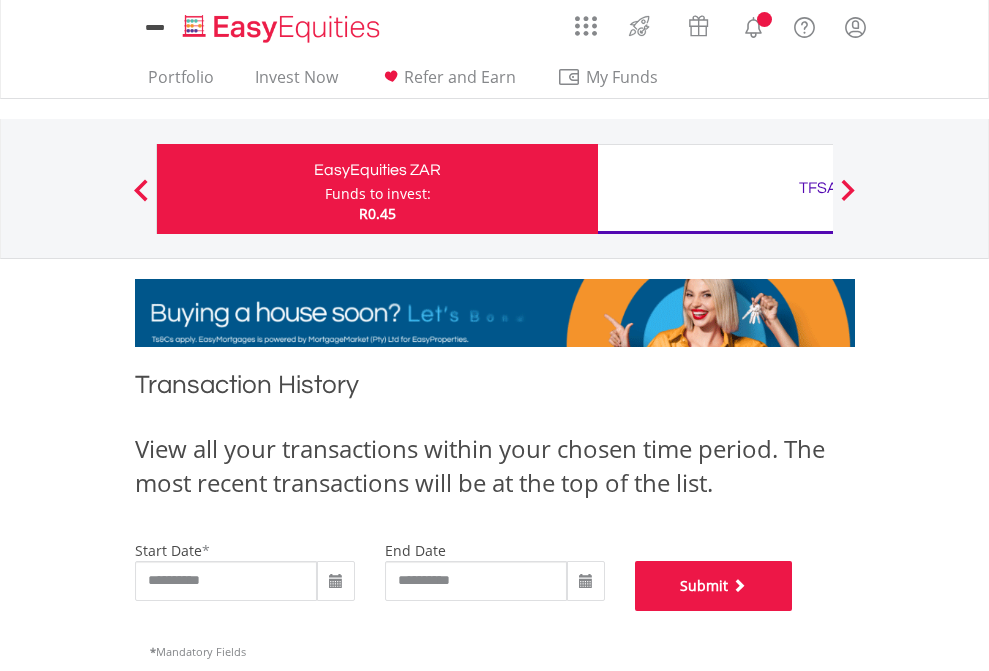 click on "Submit" at bounding box center (714, 586) 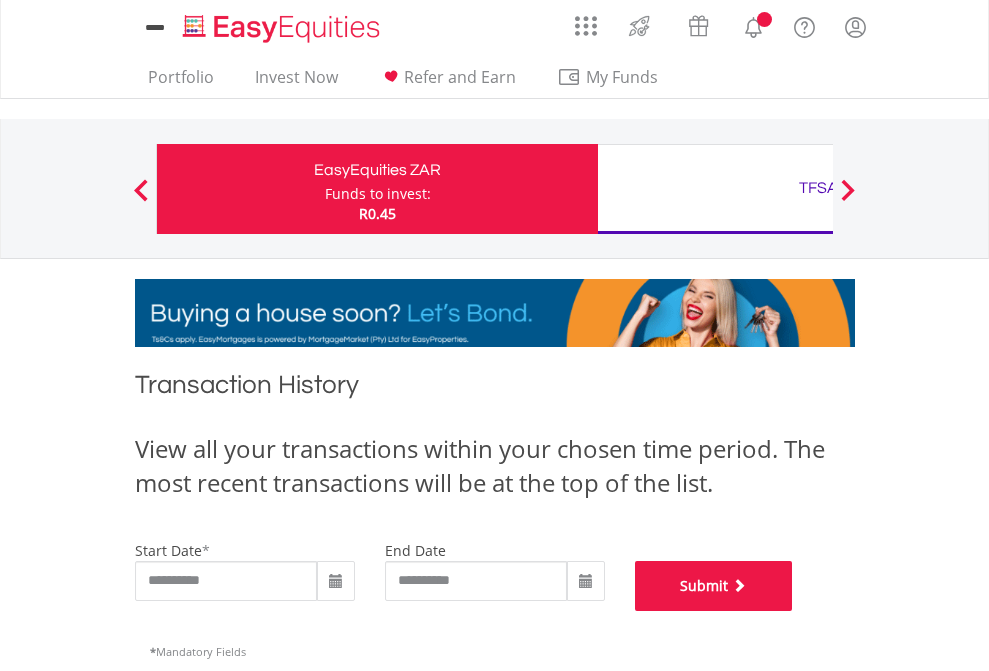 scroll, scrollTop: 811, scrollLeft: 0, axis: vertical 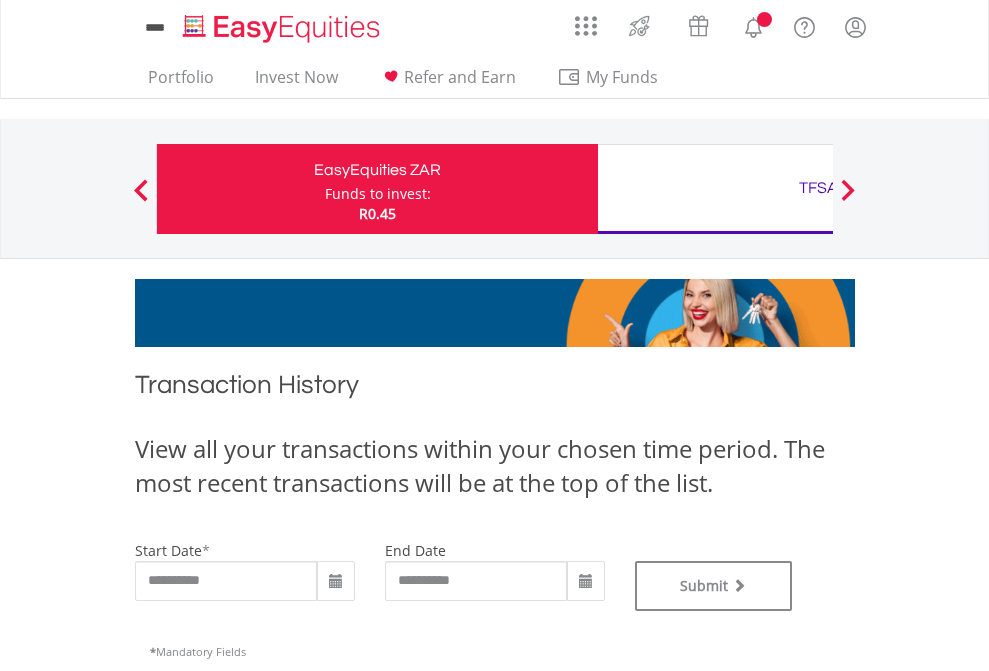 click on "TFSA" at bounding box center (818, 188) 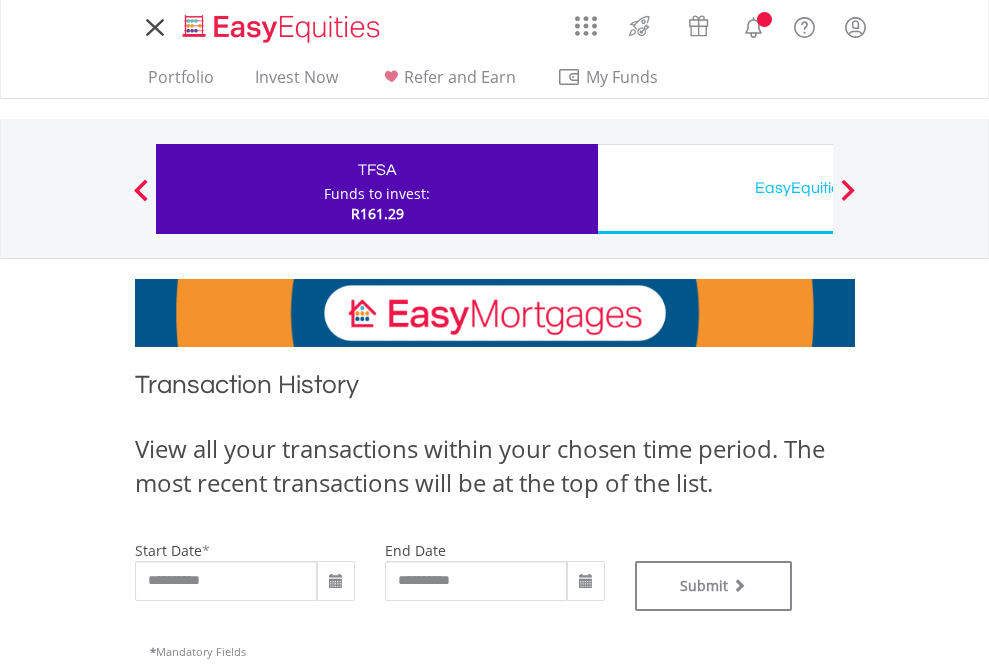 scroll, scrollTop: 0, scrollLeft: 0, axis: both 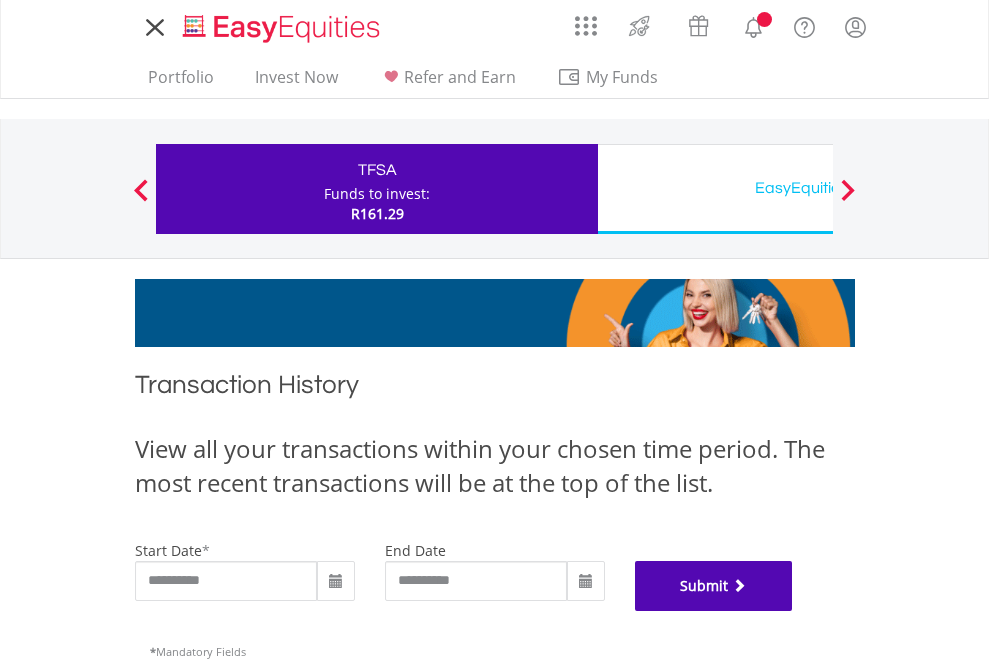 click on "Submit" at bounding box center [714, 586] 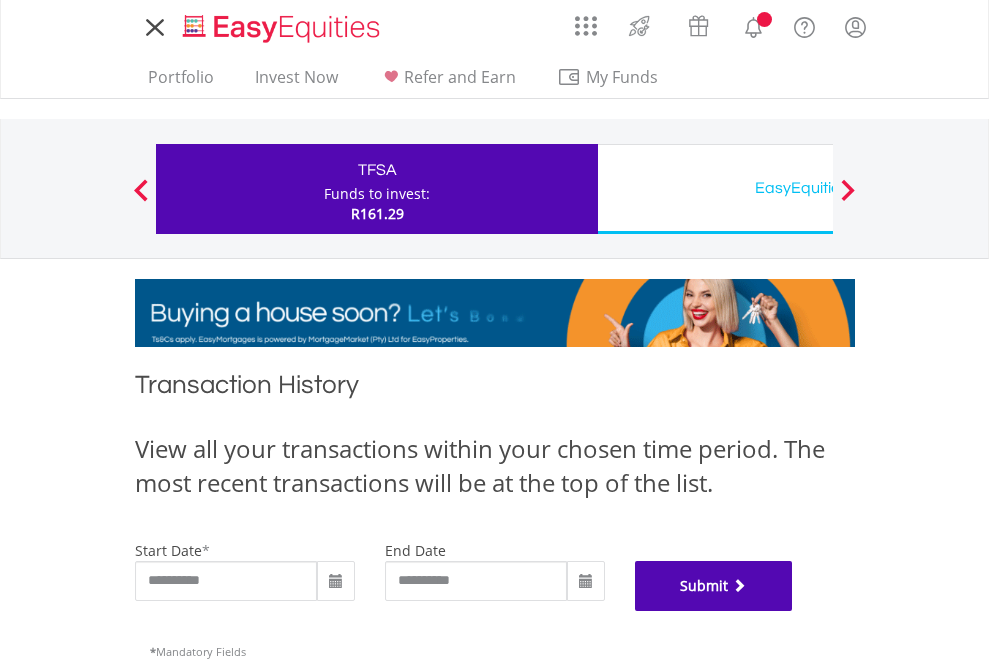 scroll, scrollTop: 811, scrollLeft: 0, axis: vertical 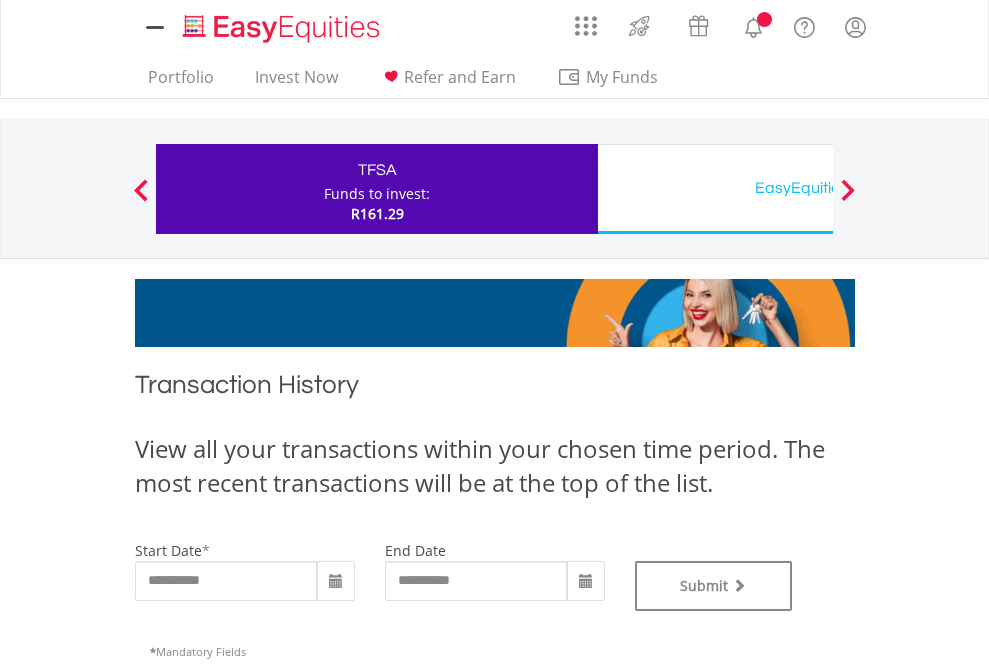 click on "EasyEquities USD" at bounding box center [818, 188] 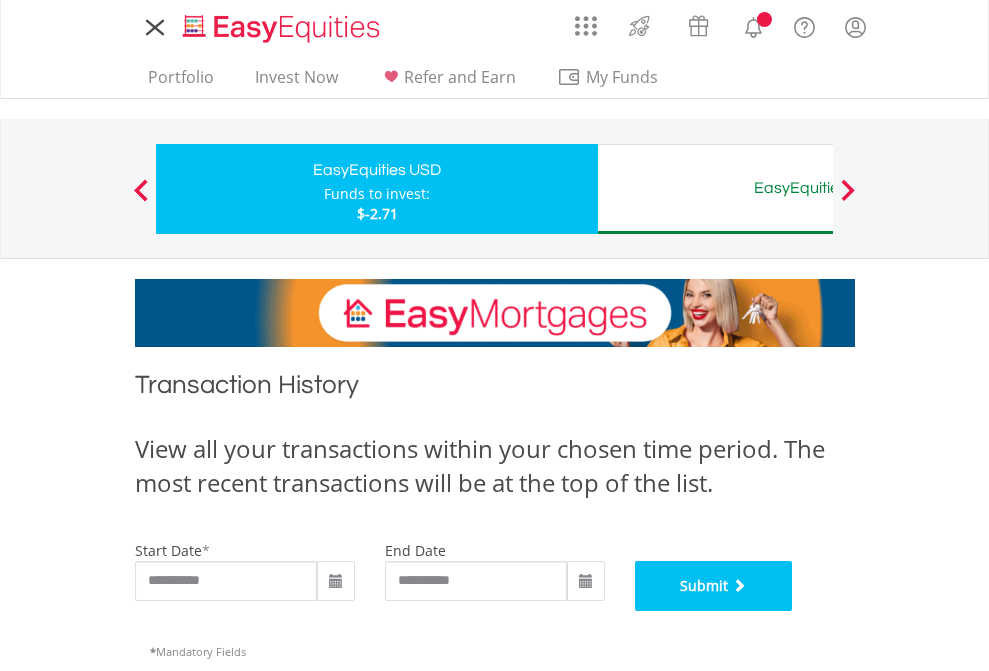 click on "Submit" at bounding box center (714, 586) 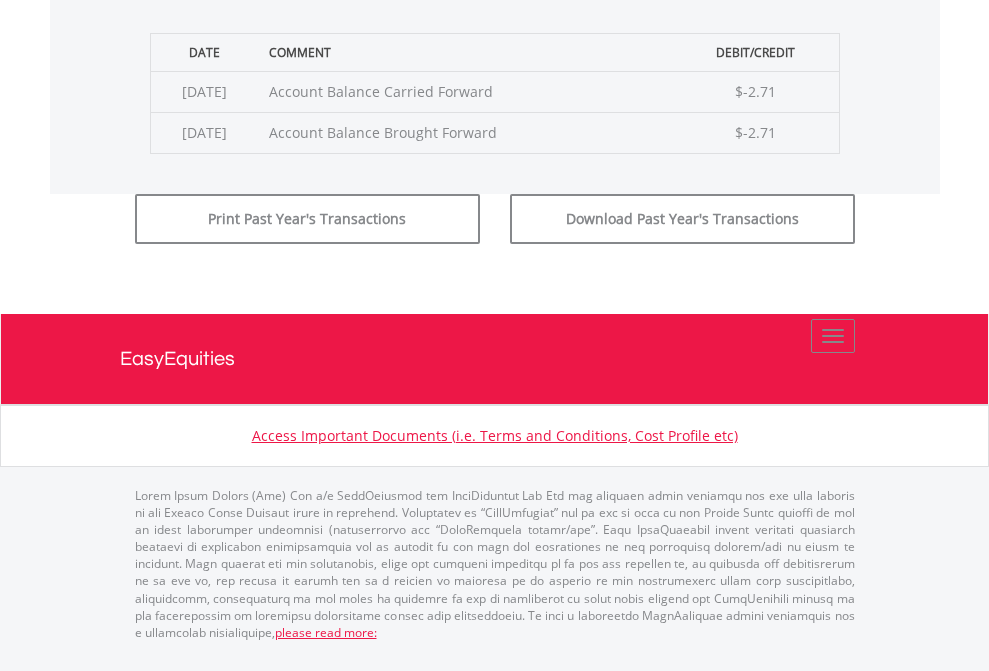 scroll, scrollTop: 811, scrollLeft: 0, axis: vertical 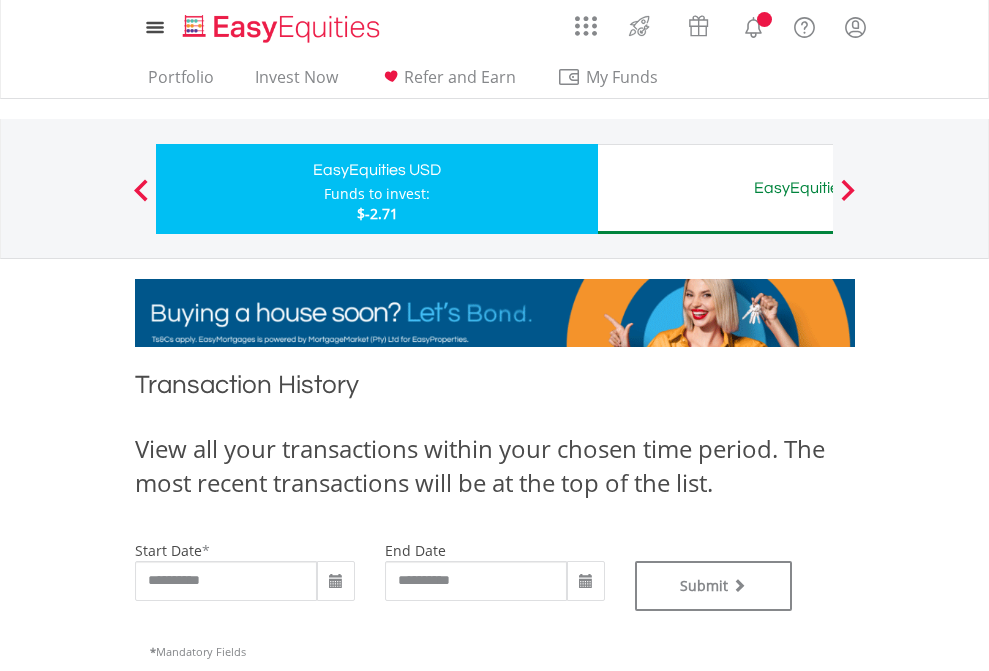 click on "EasyEquities AUD" at bounding box center [818, 188] 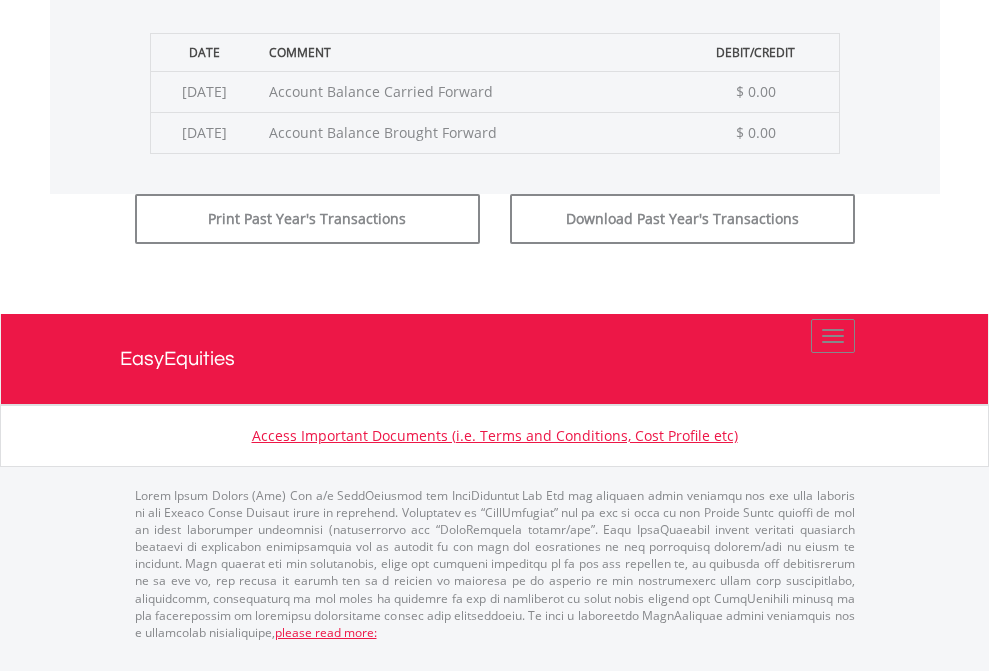 click on "Submit" at bounding box center [714, -183] 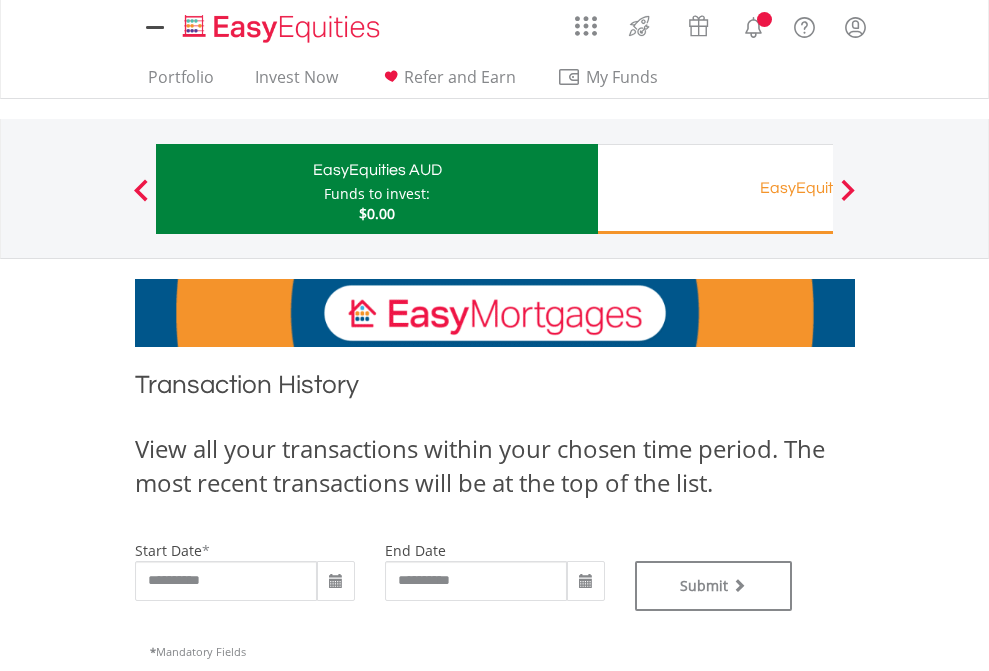 scroll, scrollTop: 0, scrollLeft: 0, axis: both 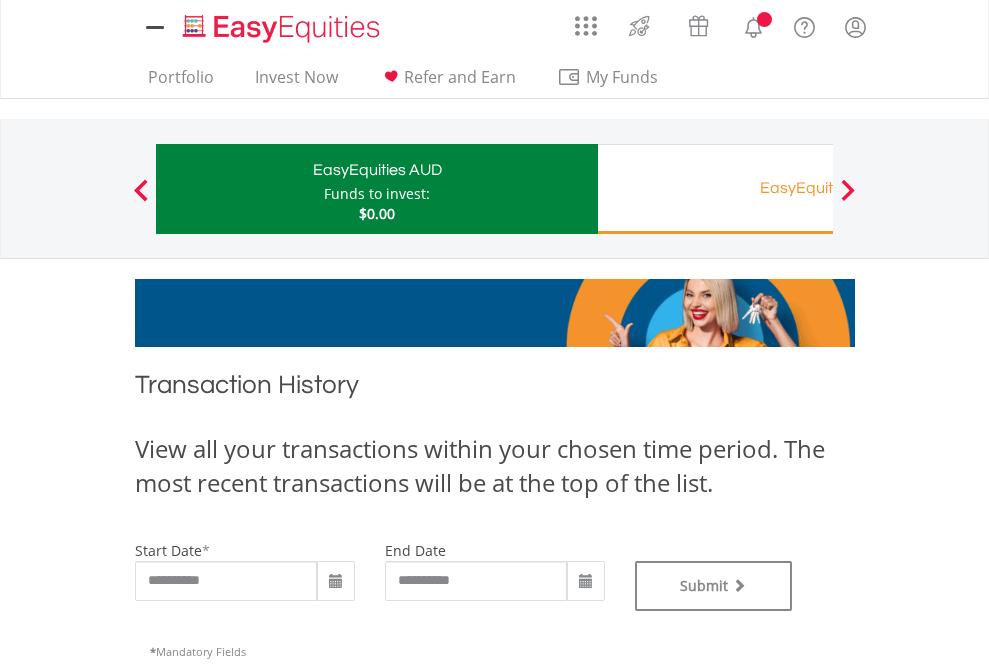 click on "EasyEquities RA" at bounding box center (818, 188) 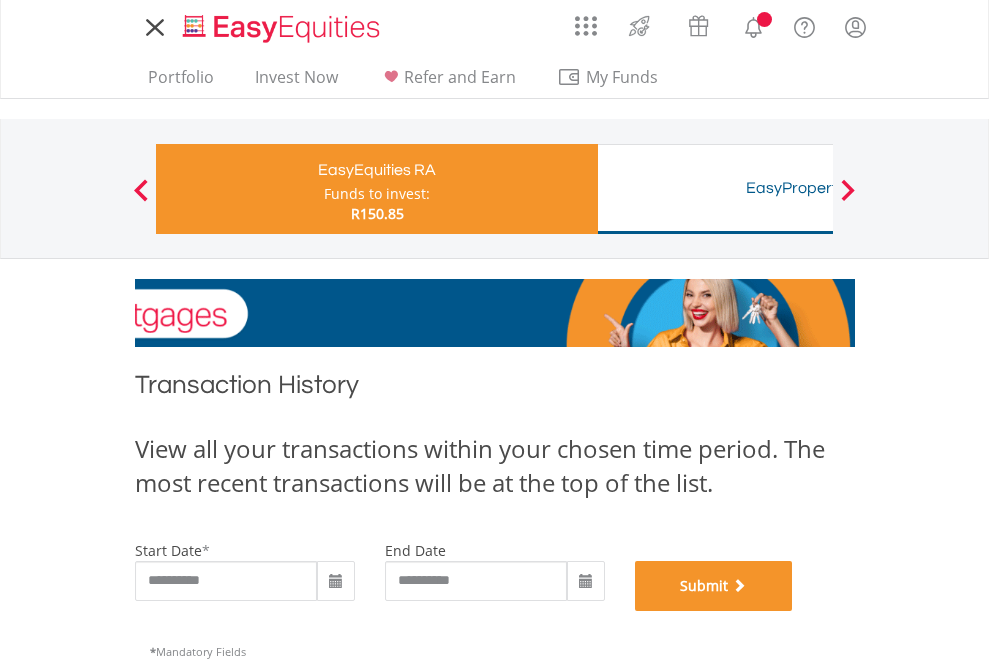 click on "Submit" at bounding box center (714, 586) 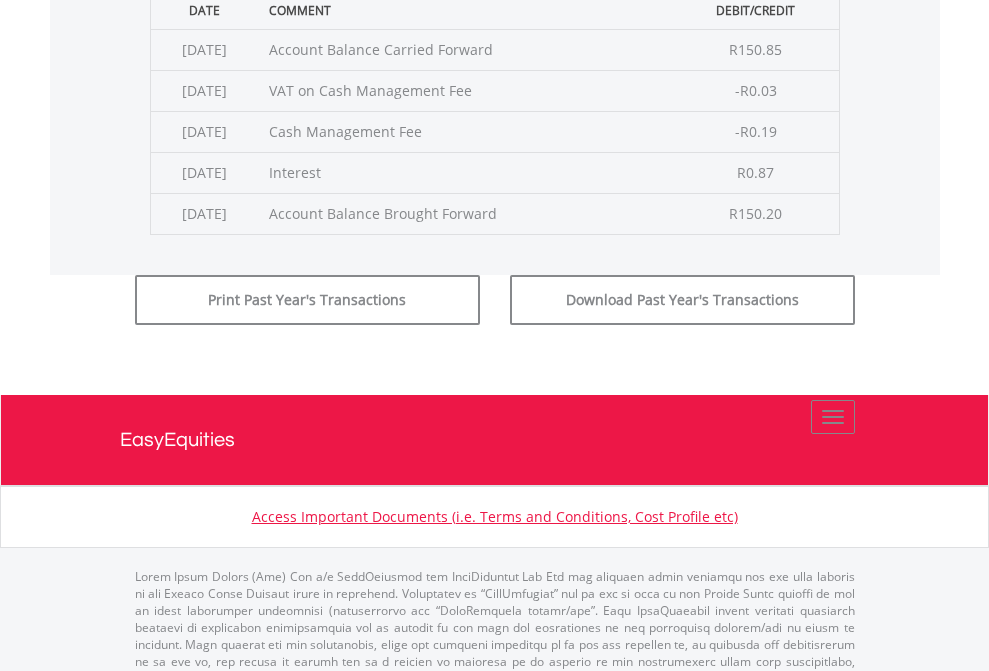 scroll, scrollTop: 811, scrollLeft: 0, axis: vertical 